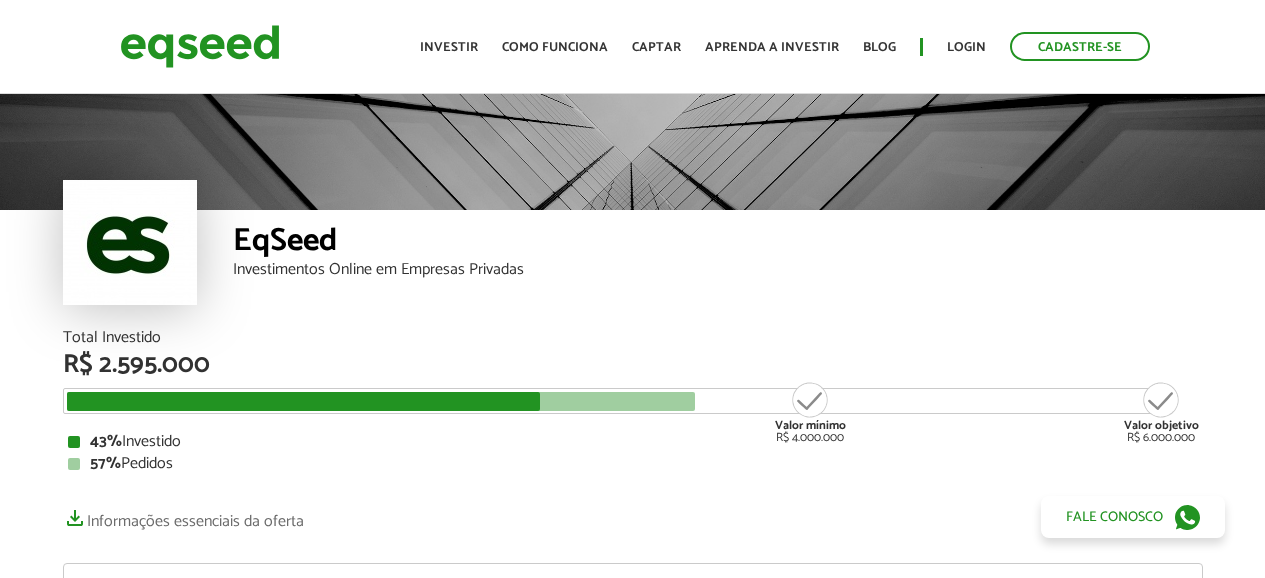 scroll, scrollTop: 0, scrollLeft: 0, axis: both 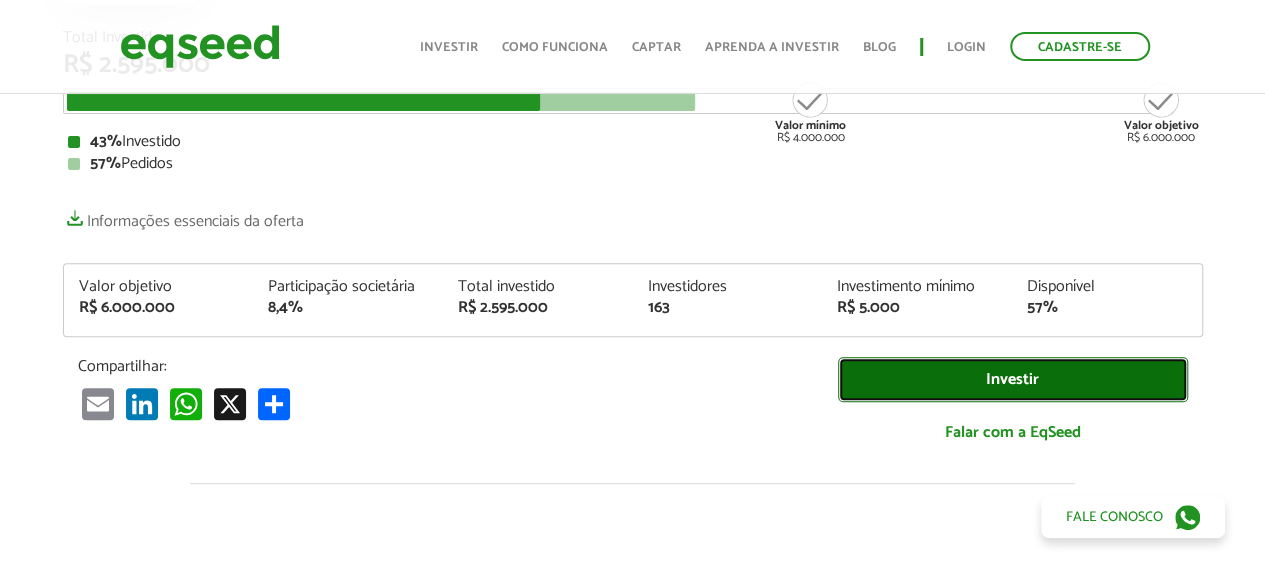 click on "Investir" at bounding box center [1013, 379] 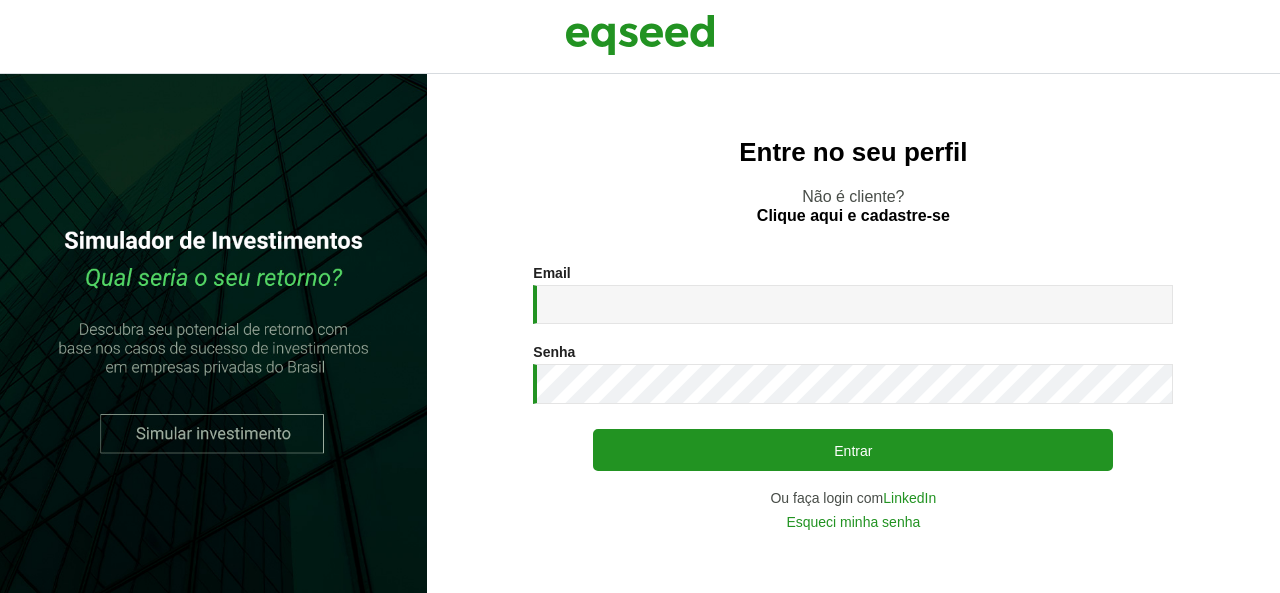 scroll, scrollTop: 0, scrollLeft: 0, axis: both 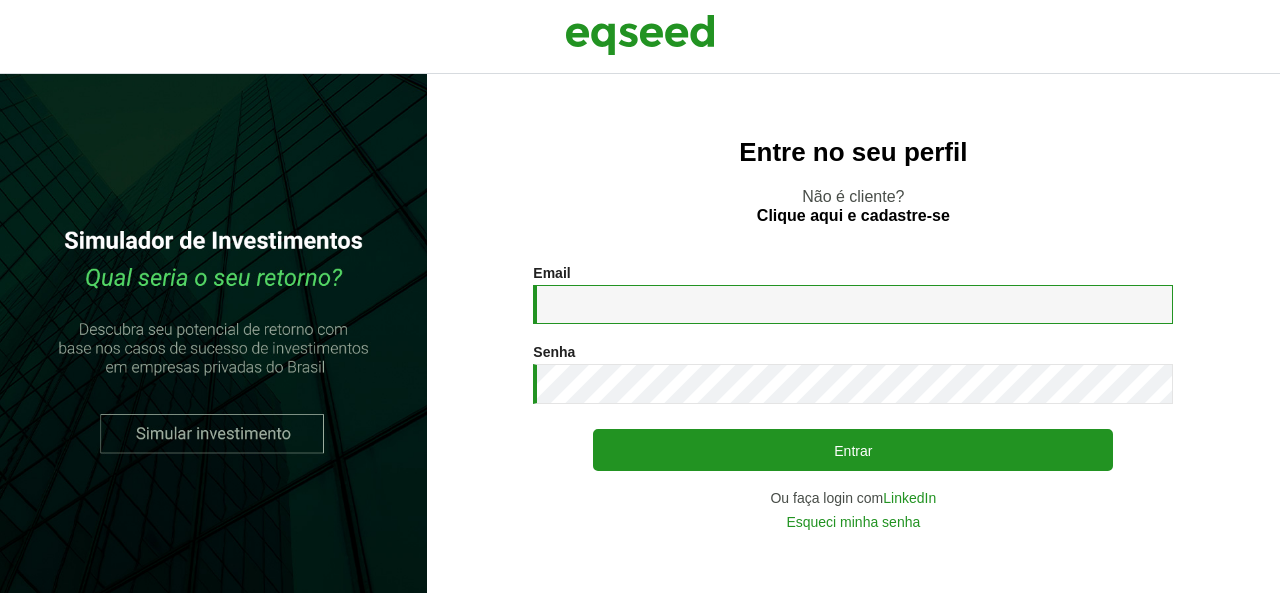 click on "Email  *" at bounding box center (853, 304) 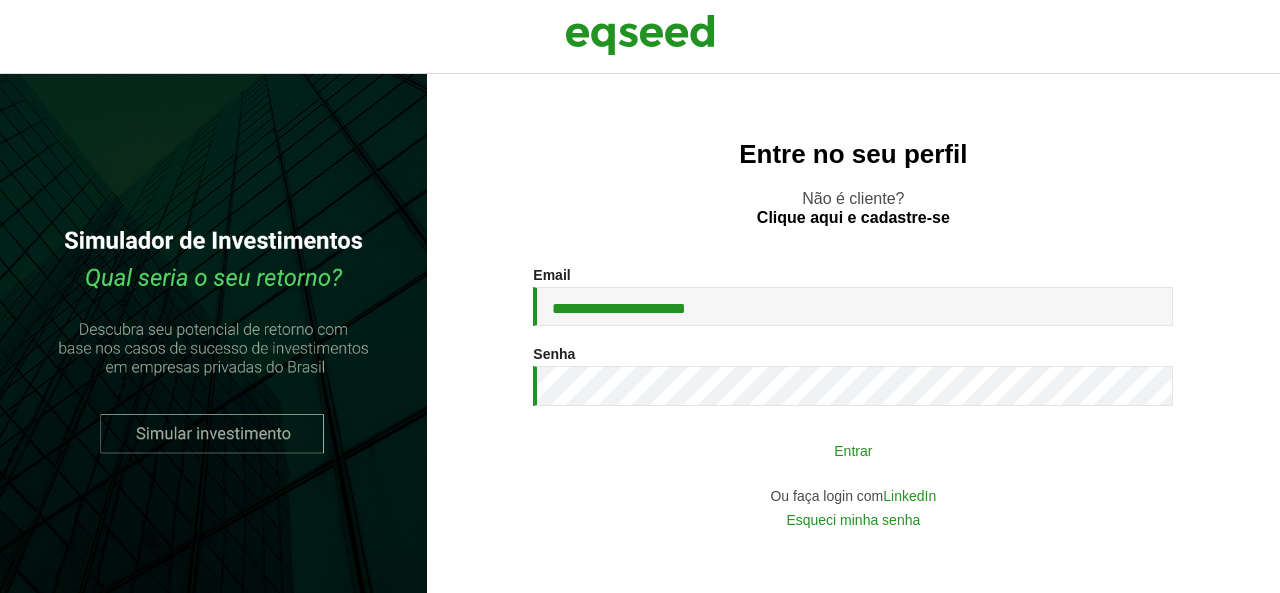 click on "Entrar" at bounding box center [853, 450] 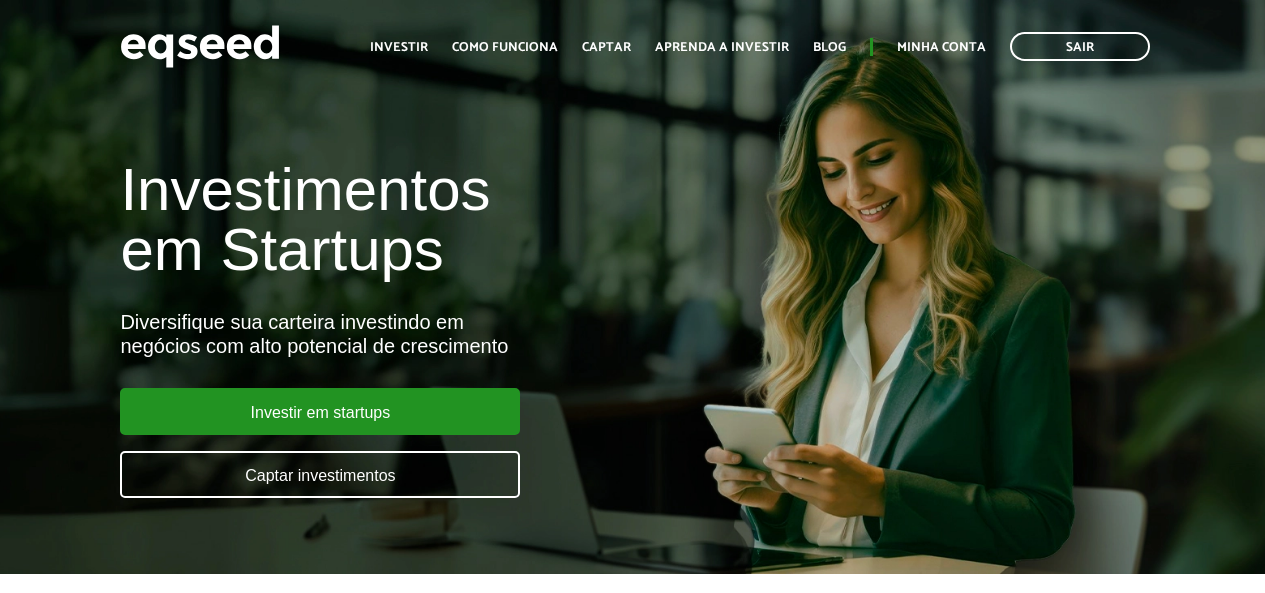scroll, scrollTop: 0, scrollLeft: 0, axis: both 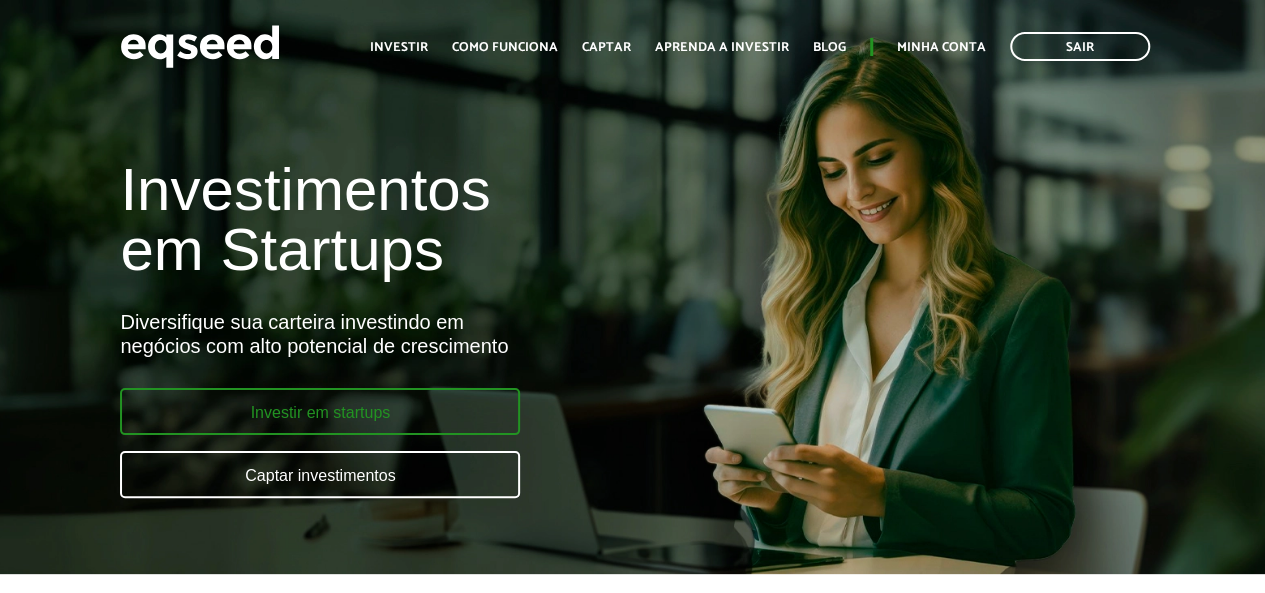 click on "Investir em startups" at bounding box center (320, 411) 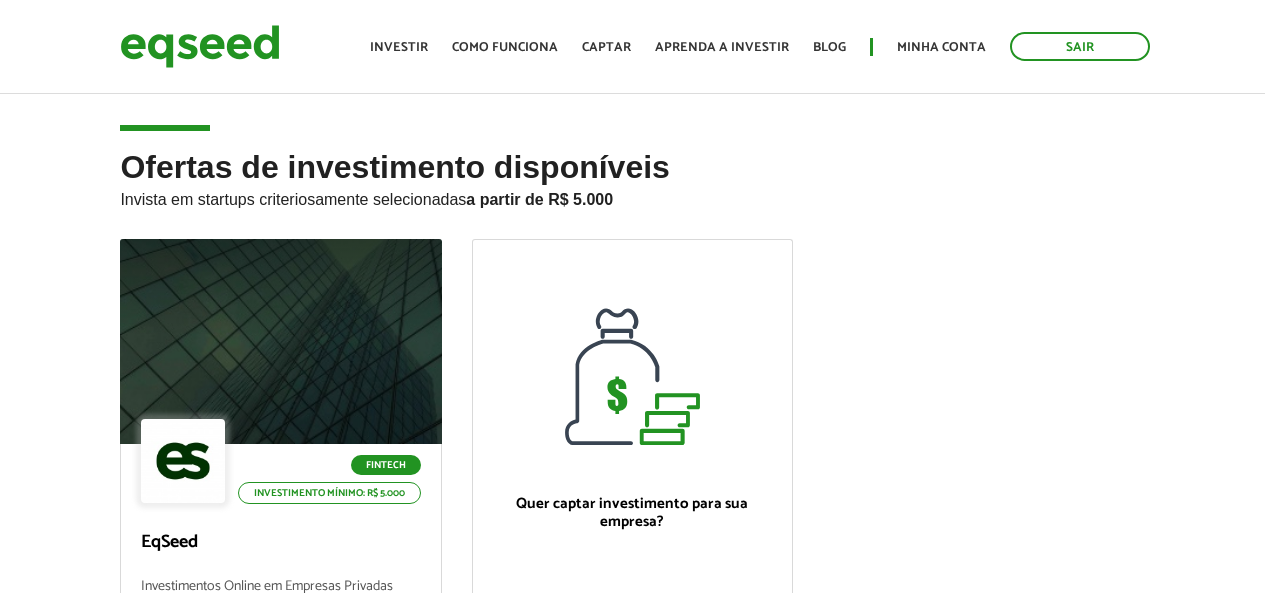 scroll, scrollTop: 0, scrollLeft: 0, axis: both 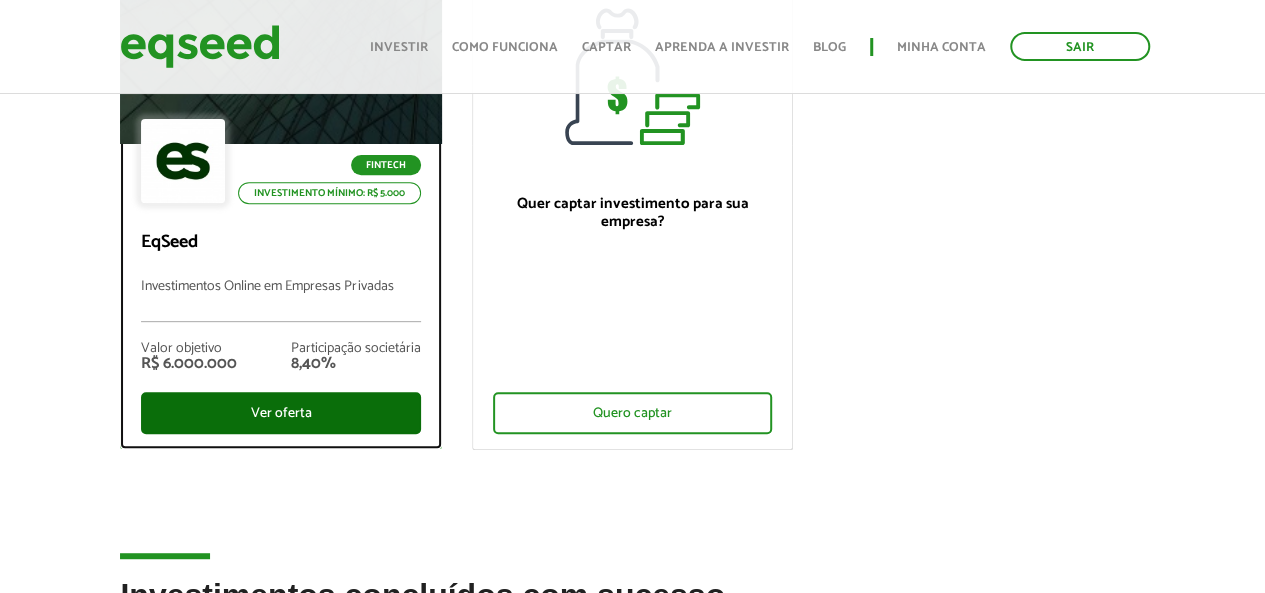 click on "Ver oferta" at bounding box center [280, 413] 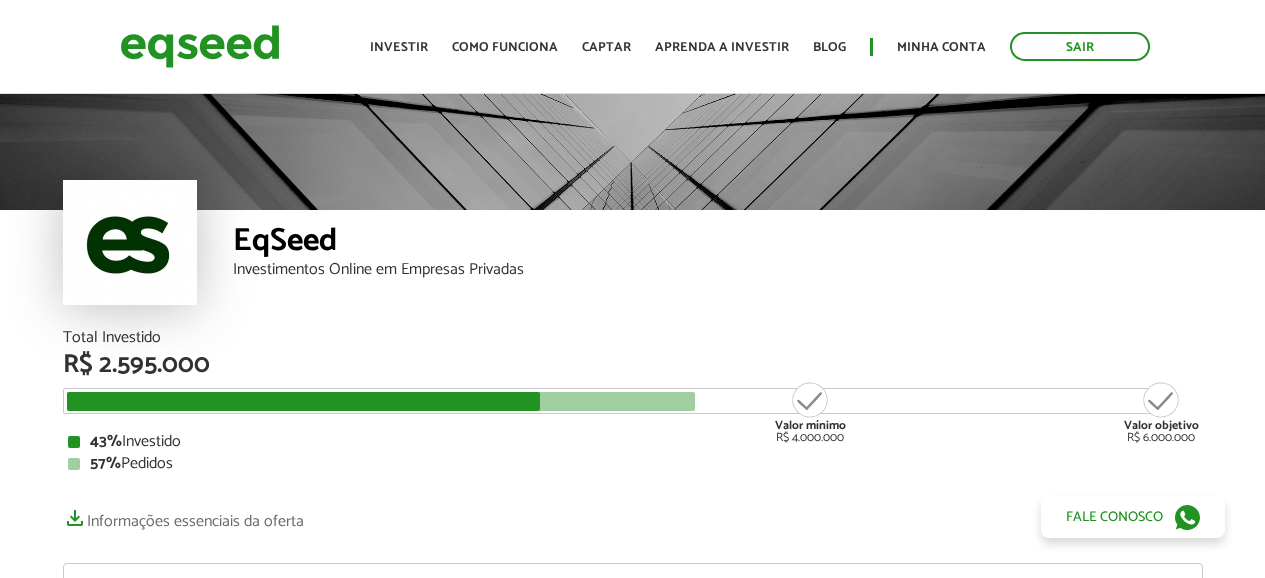 scroll, scrollTop: 0, scrollLeft: 0, axis: both 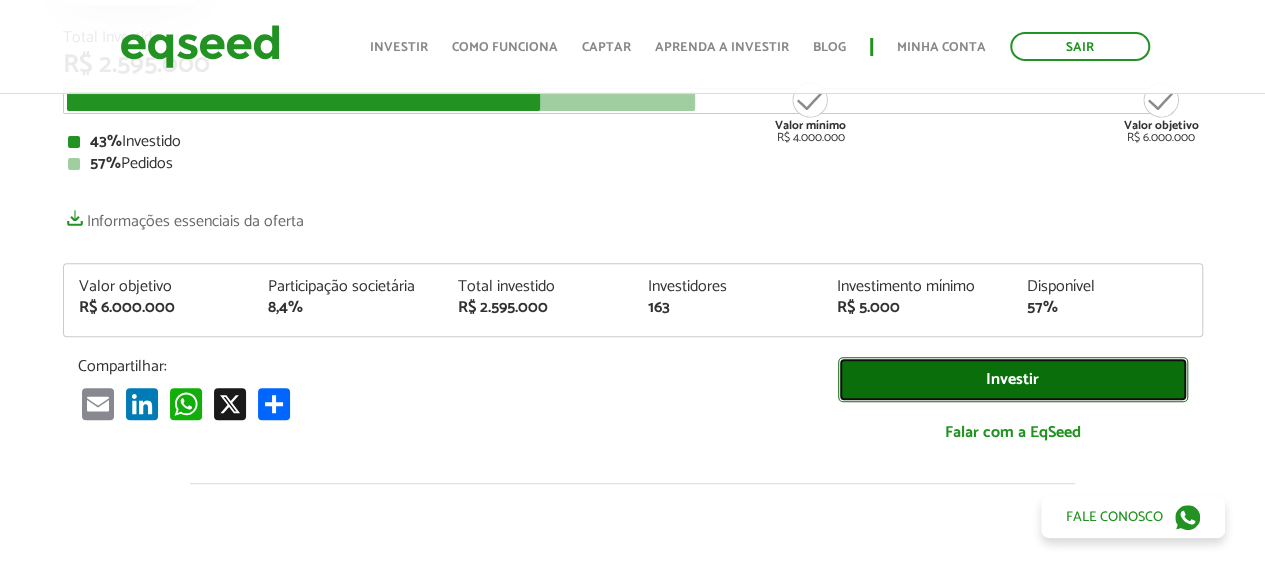 click on "Investir" at bounding box center (1013, 379) 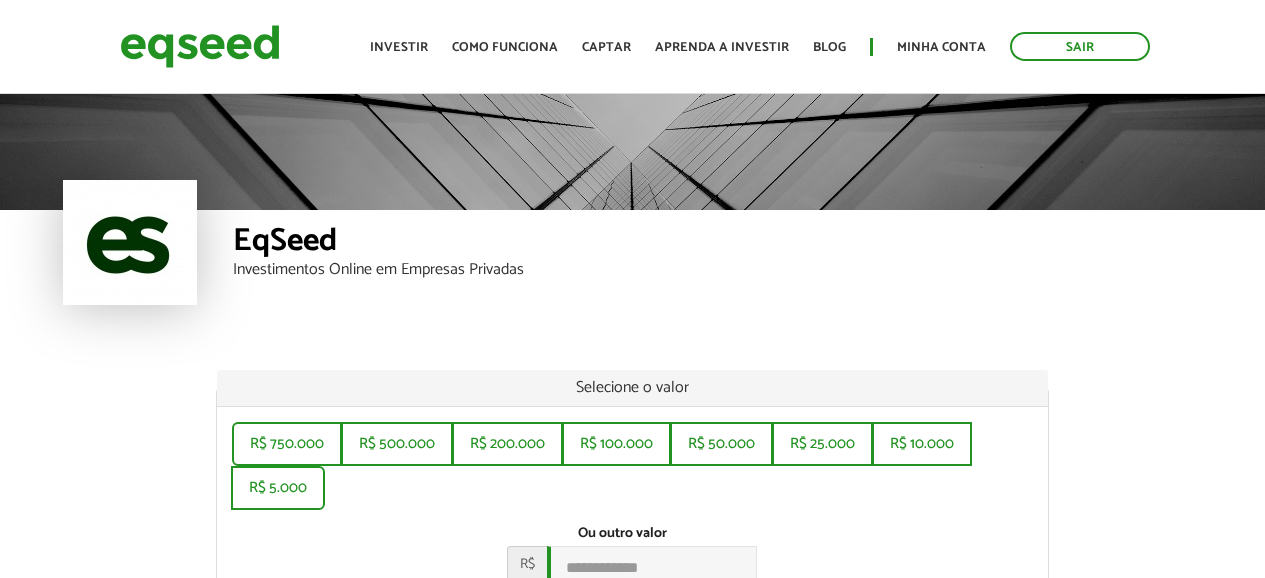 scroll, scrollTop: 0, scrollLeft: 0, axis: both 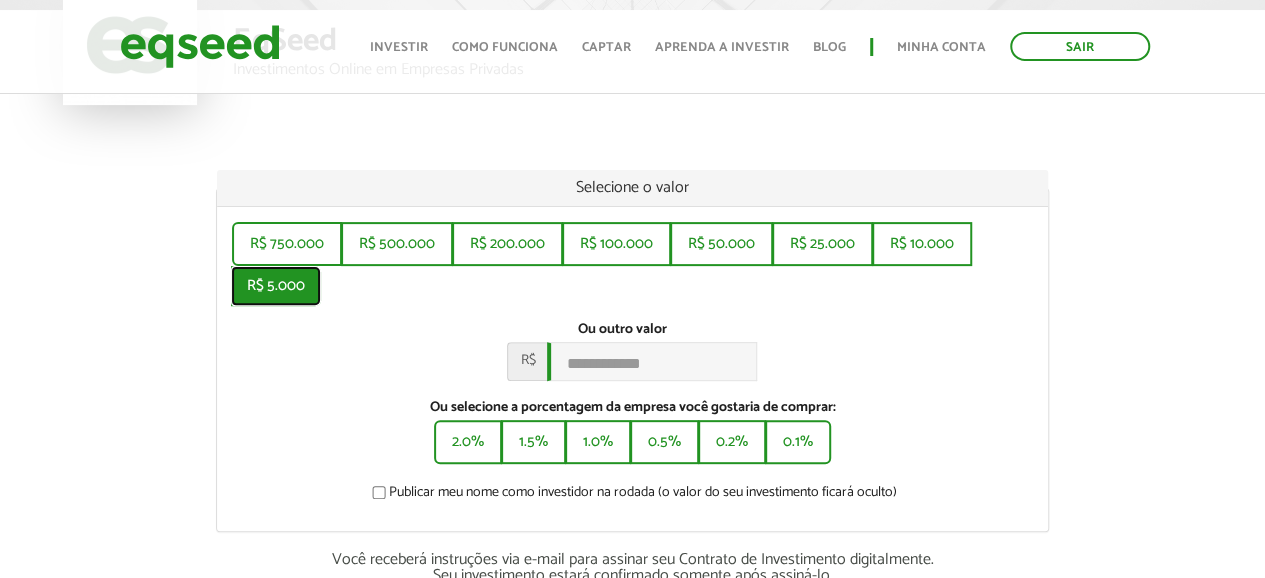 click on "R$ 5.000" at bounding box center (276, 286) 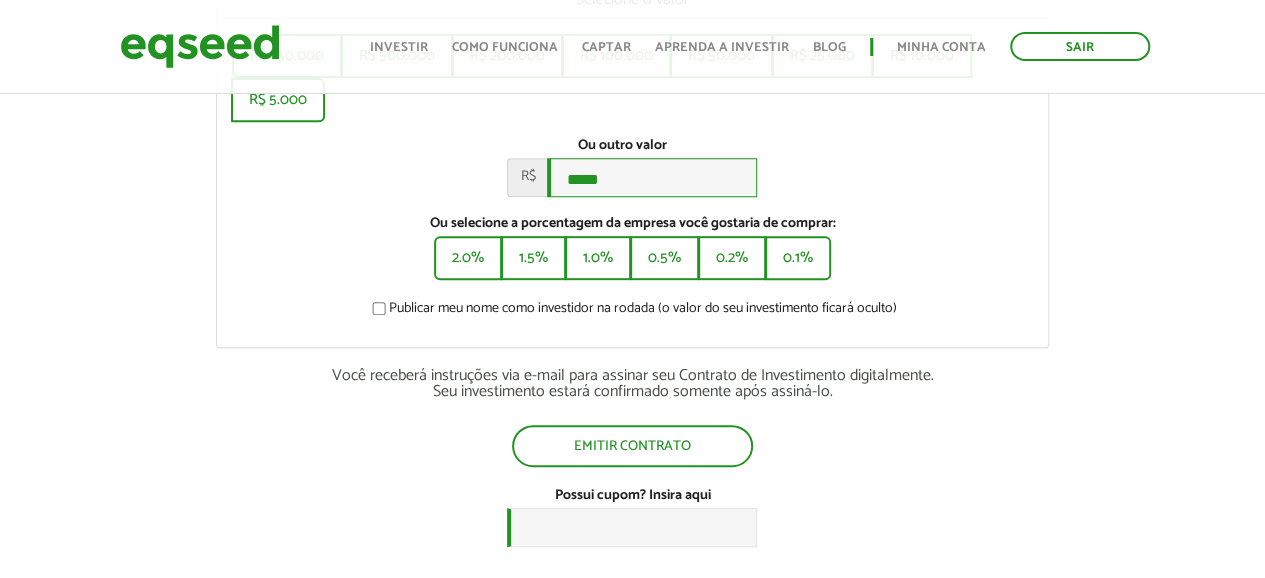 scroll, scrollTop: 500, scrollLeft: 0, axis: vertical 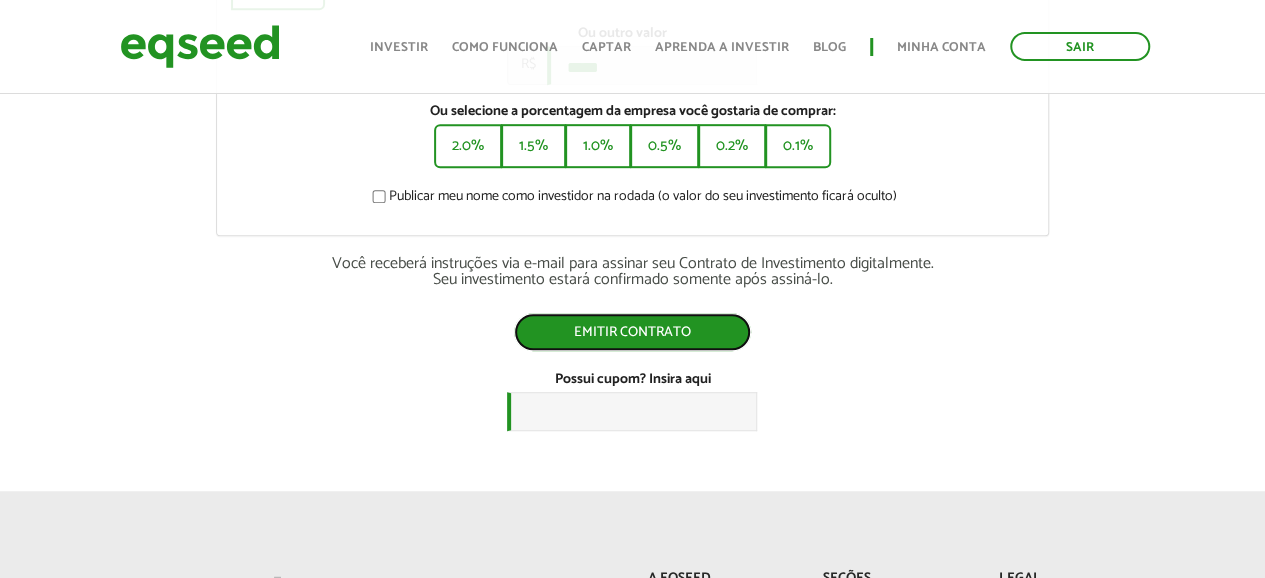 click on "Emitir contrato" at bounding box center [632, 332] 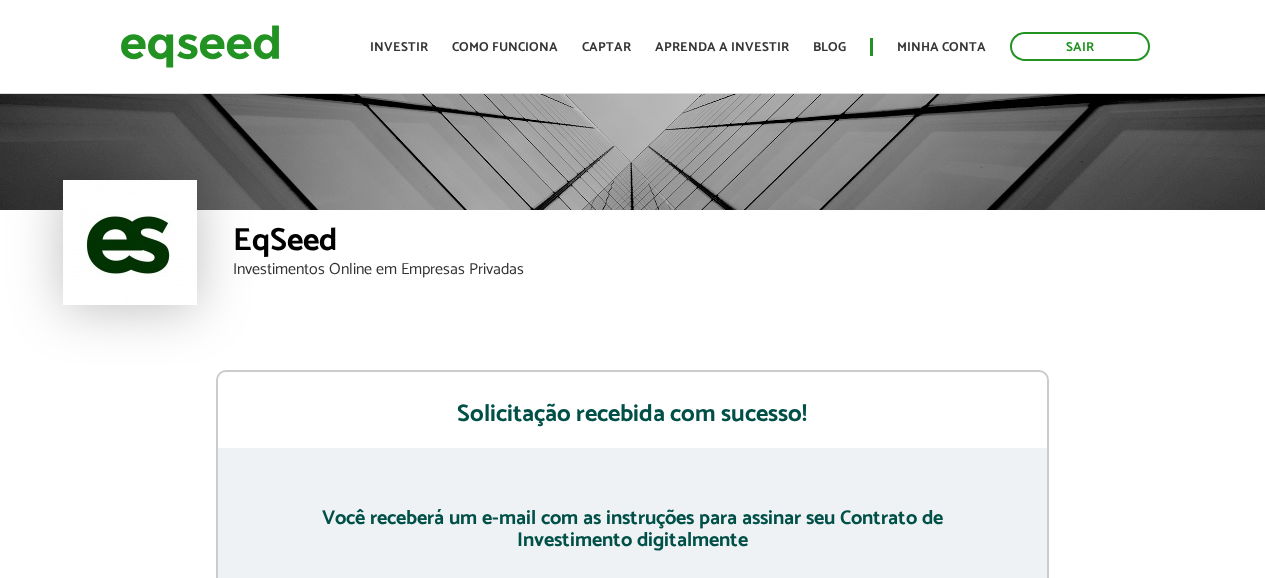 scroll, scrollTop: 0, scrollLeft: 0, axis: both 